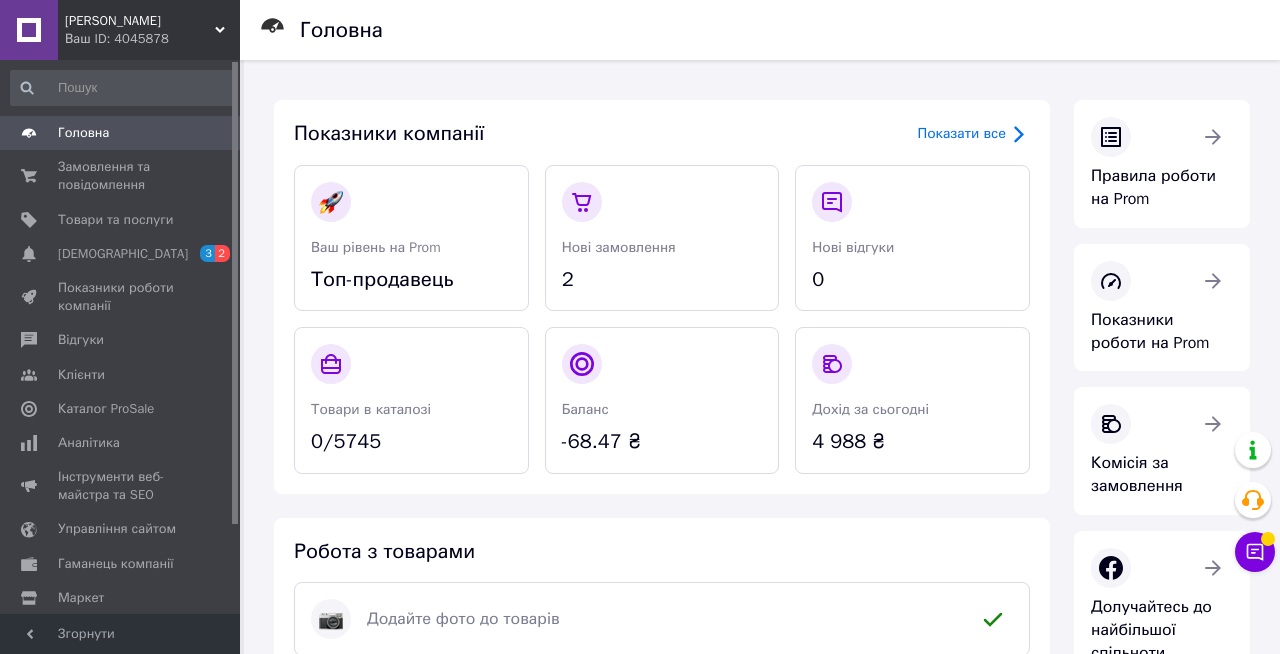 scroll, scrollTop: 0, scrollLeft: 0, axis: both 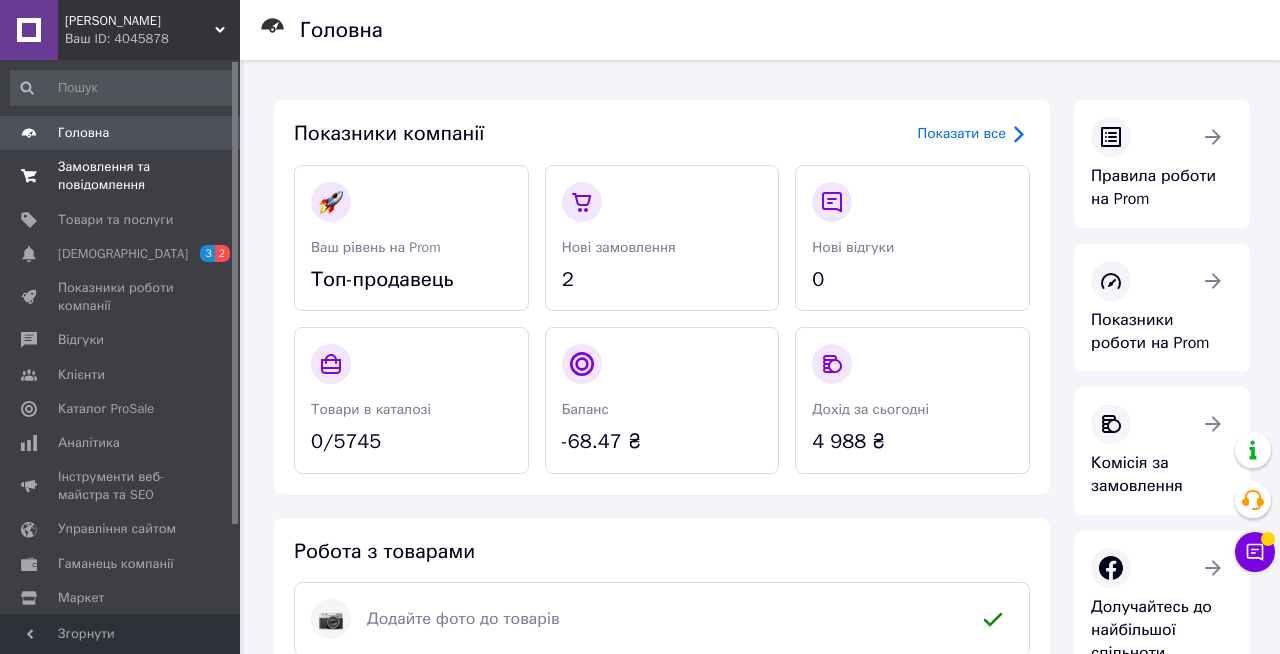 click on "Замовлення та повідомлення" at bounding box center (121, 176) 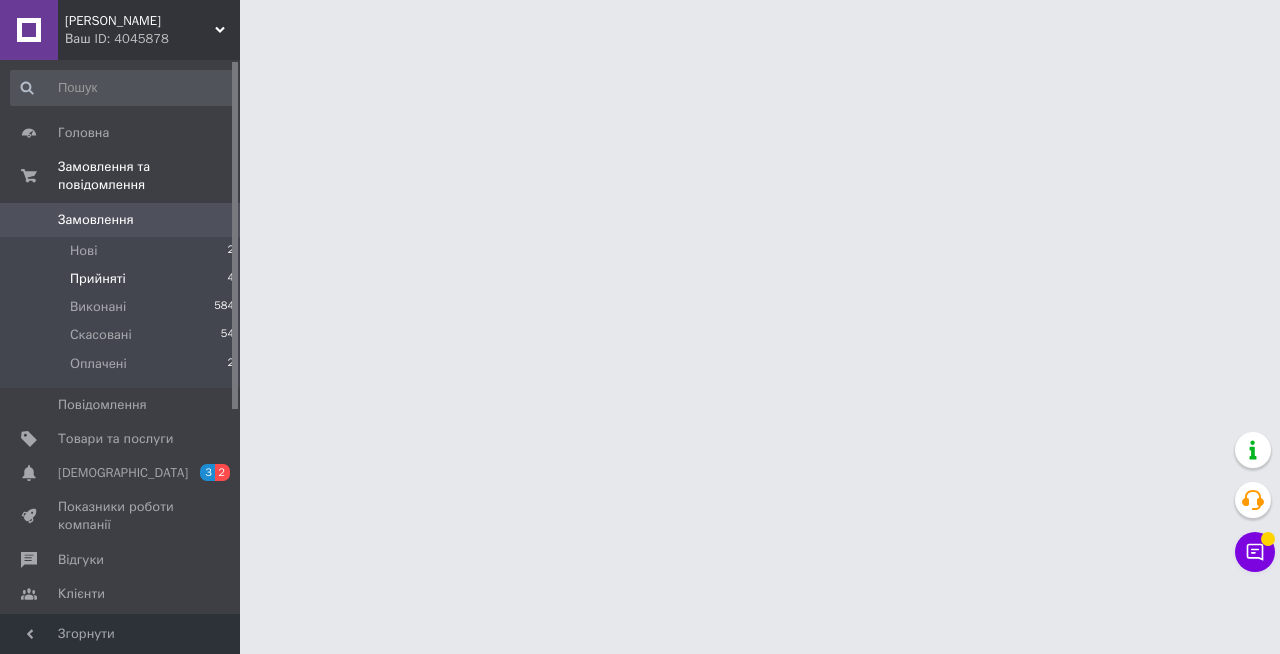 click on "Прийняті 4" at bounding box center (123, 279) 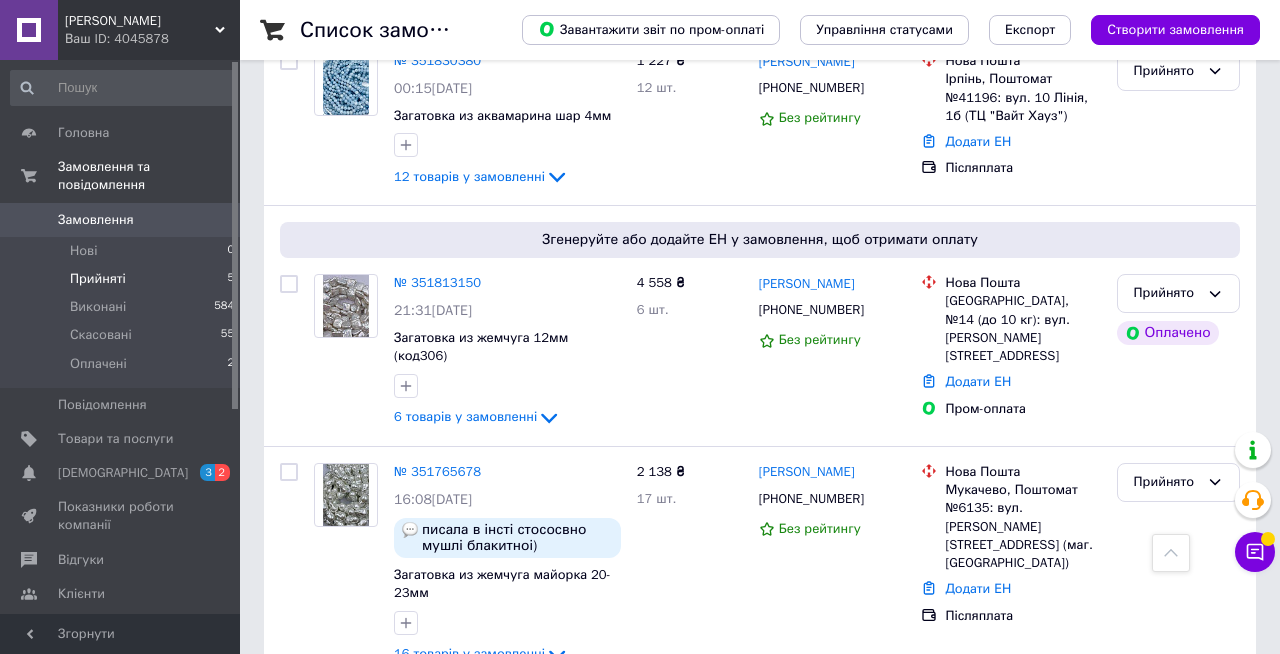 scroll, scrollTop: 811, scrollLeft: 0, axis: vertical 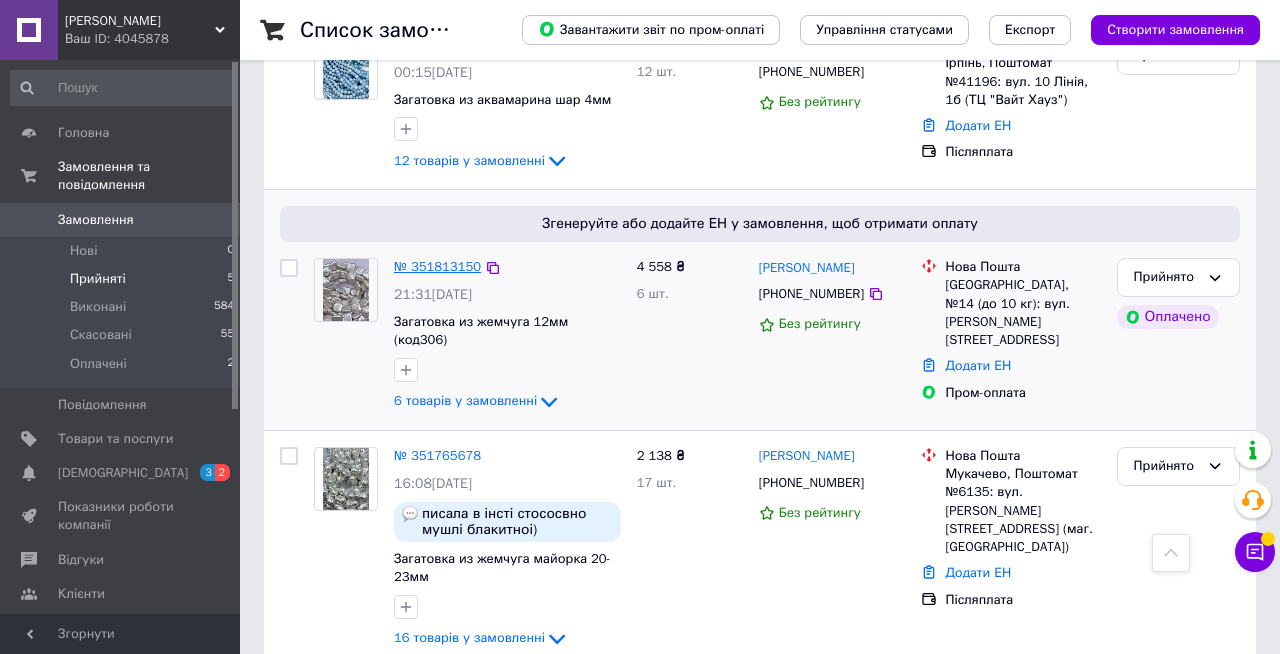 click on "№ 351813150" at bounding box center (437, 266) 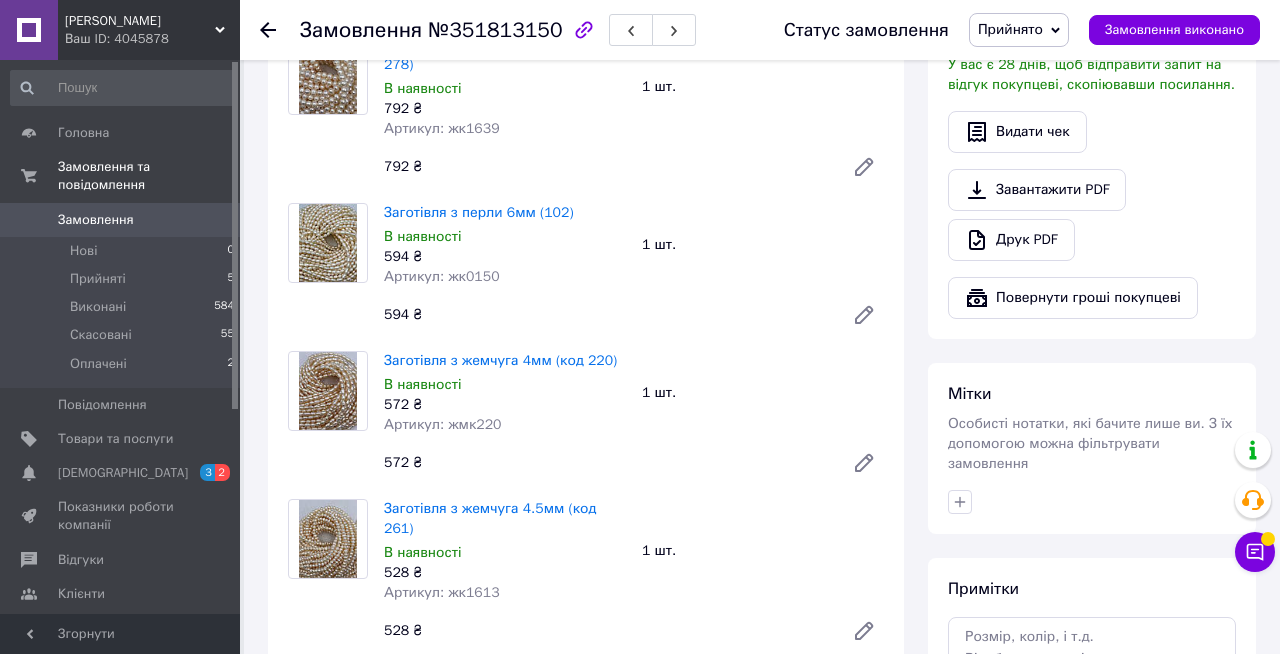 scroll, scrollTop: 578, scrollLeft: 0, axis: vertical 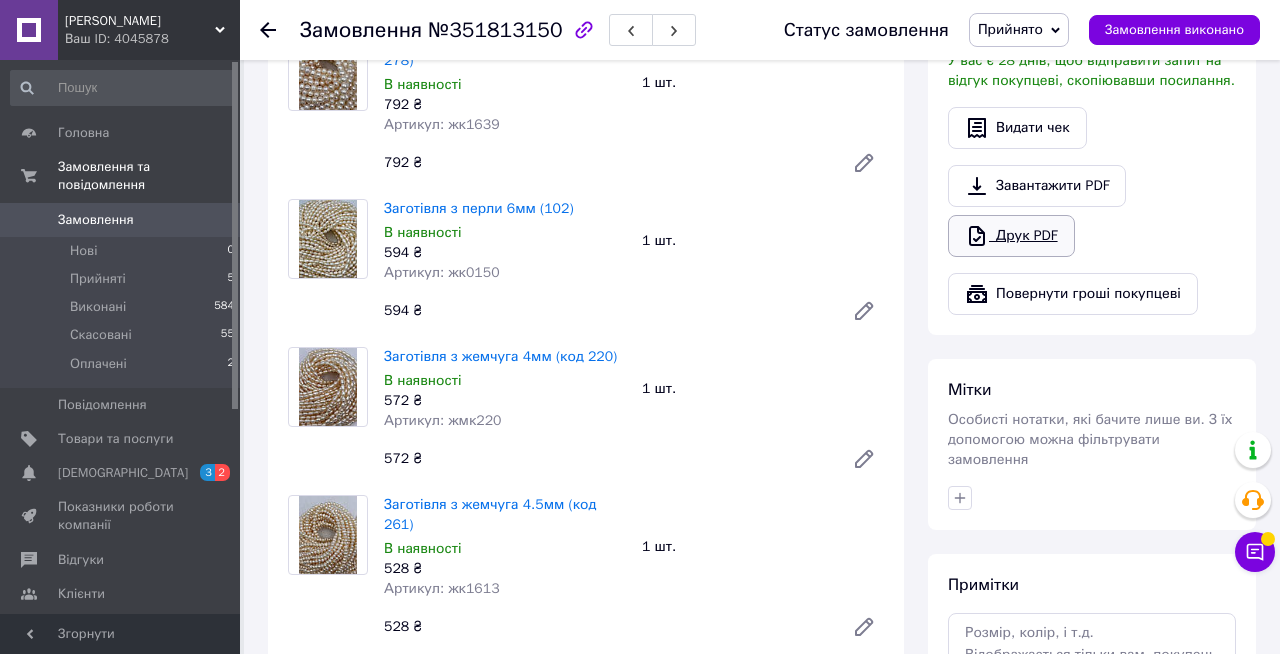 click on "Друк PDF" at bounding box center (1011, 236) 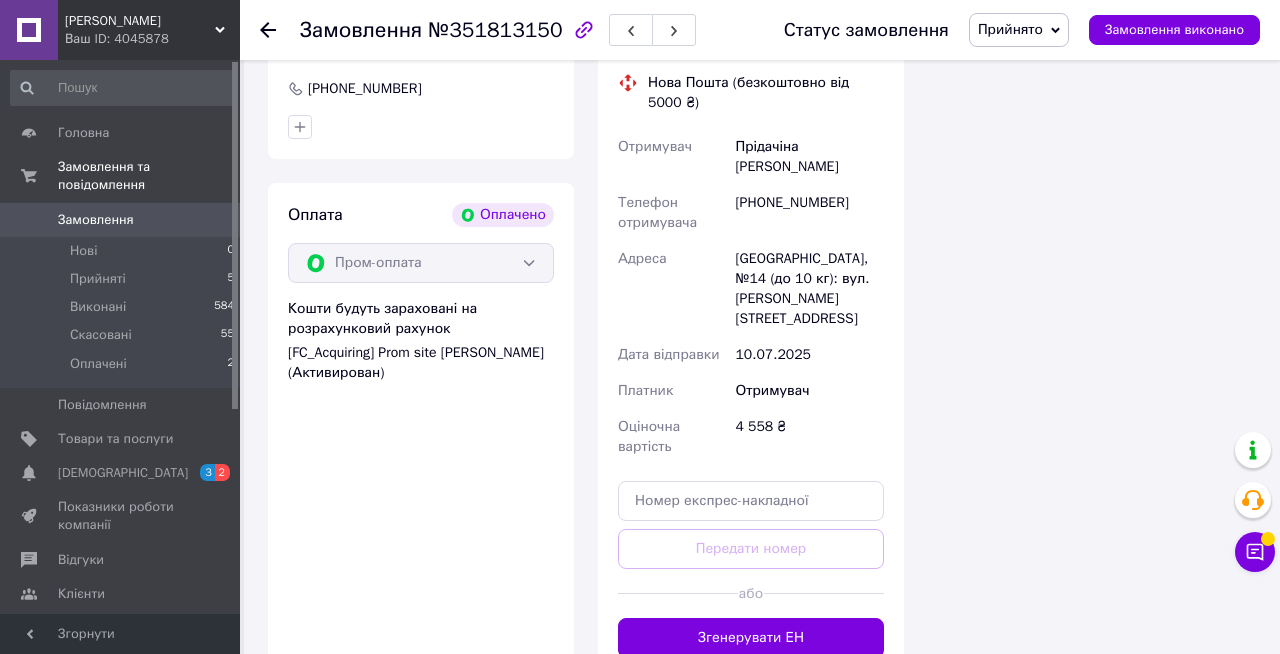 scroll, scrollTop: 1385, scrollLeft: 0, axis: vertical 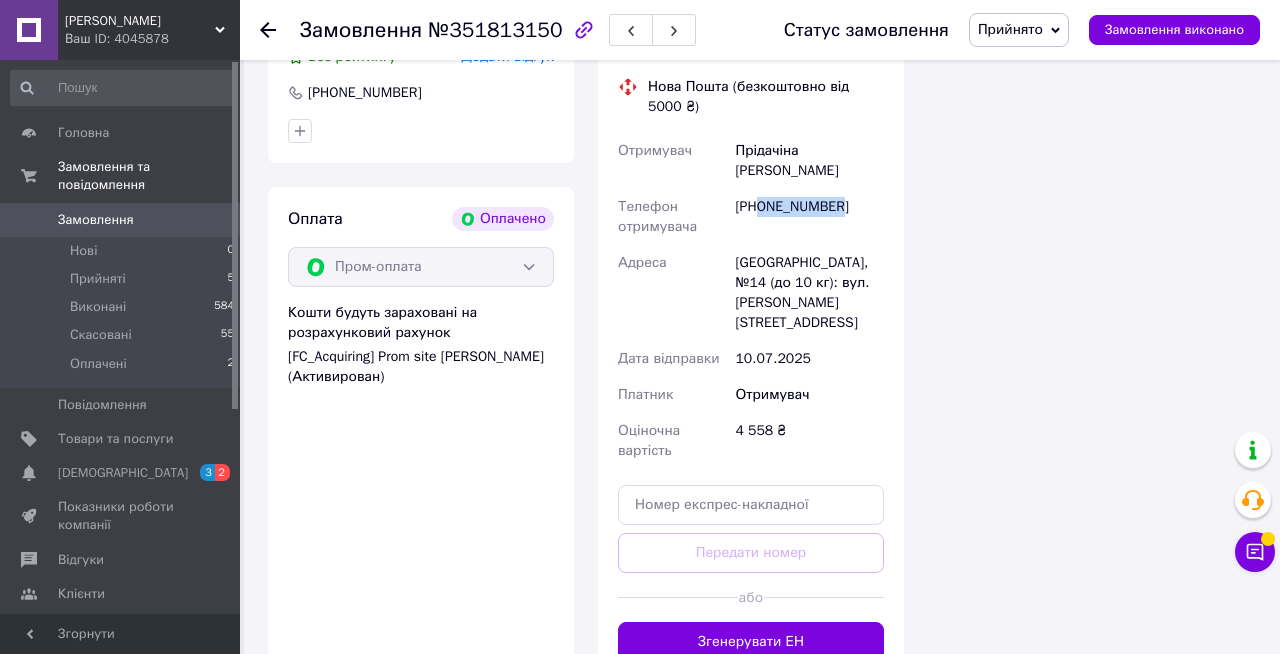 drag, startPoint x: 764, startPoint y: 166, endPoint x: 854, endPoint y: 169, distance: 90.04999 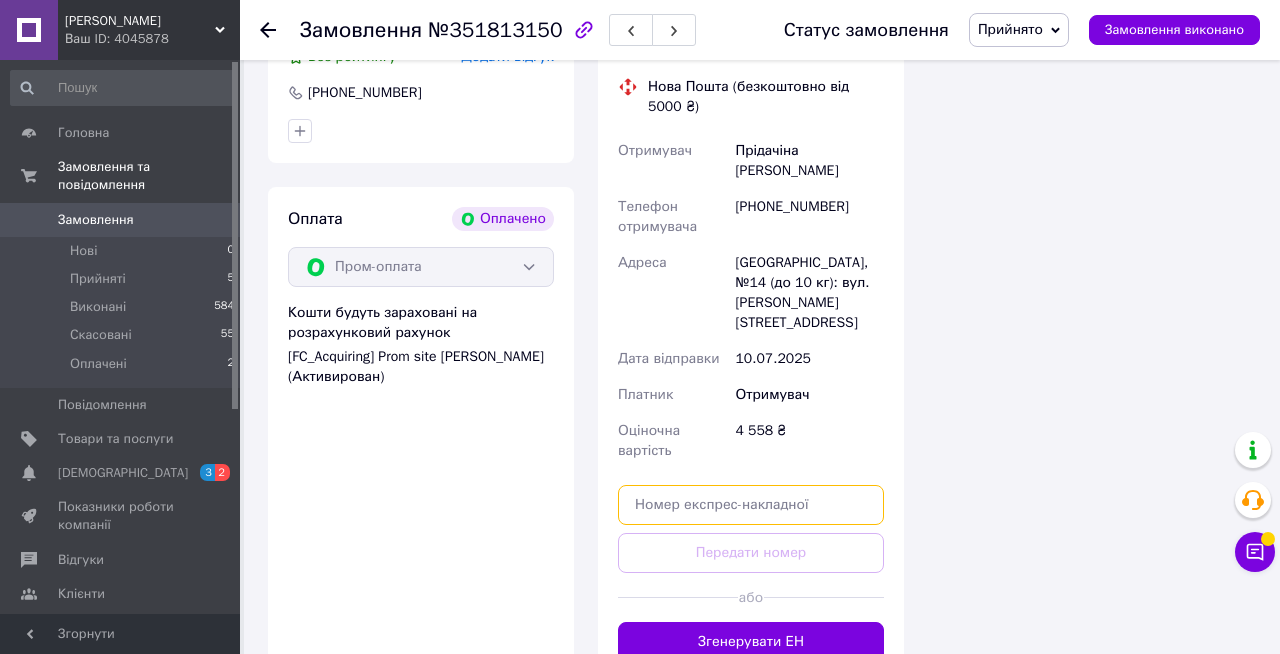 click at bounding box center (751, 505) 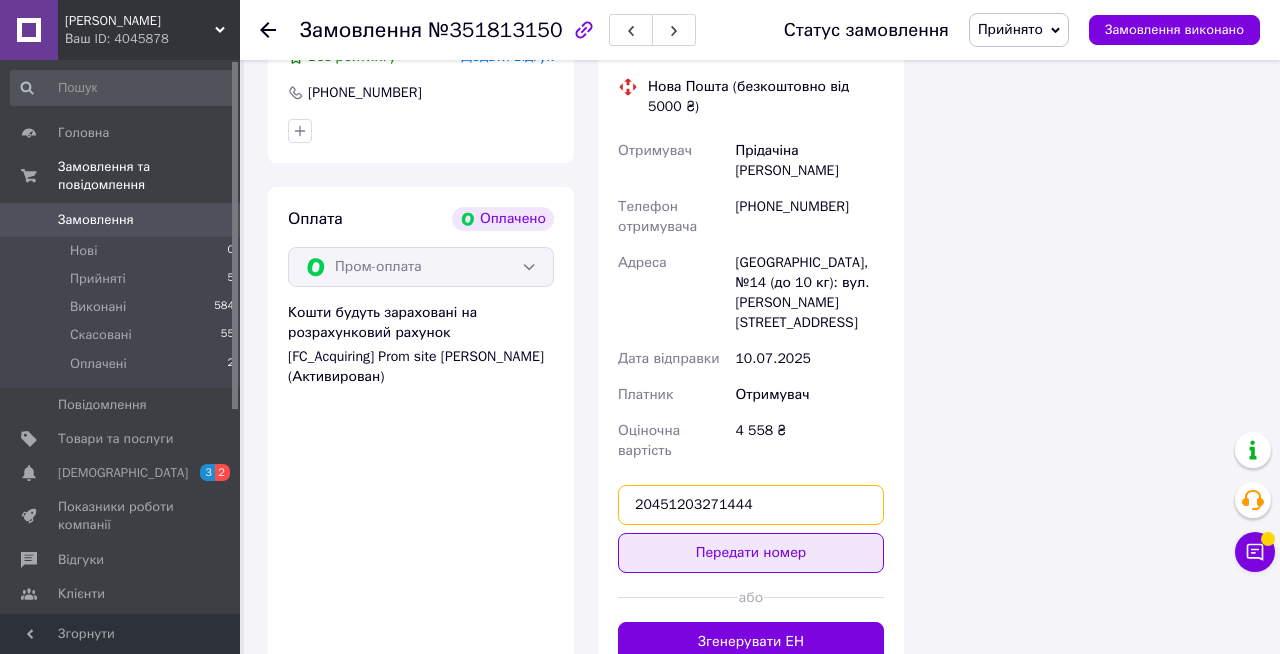 type on "20451203271444" 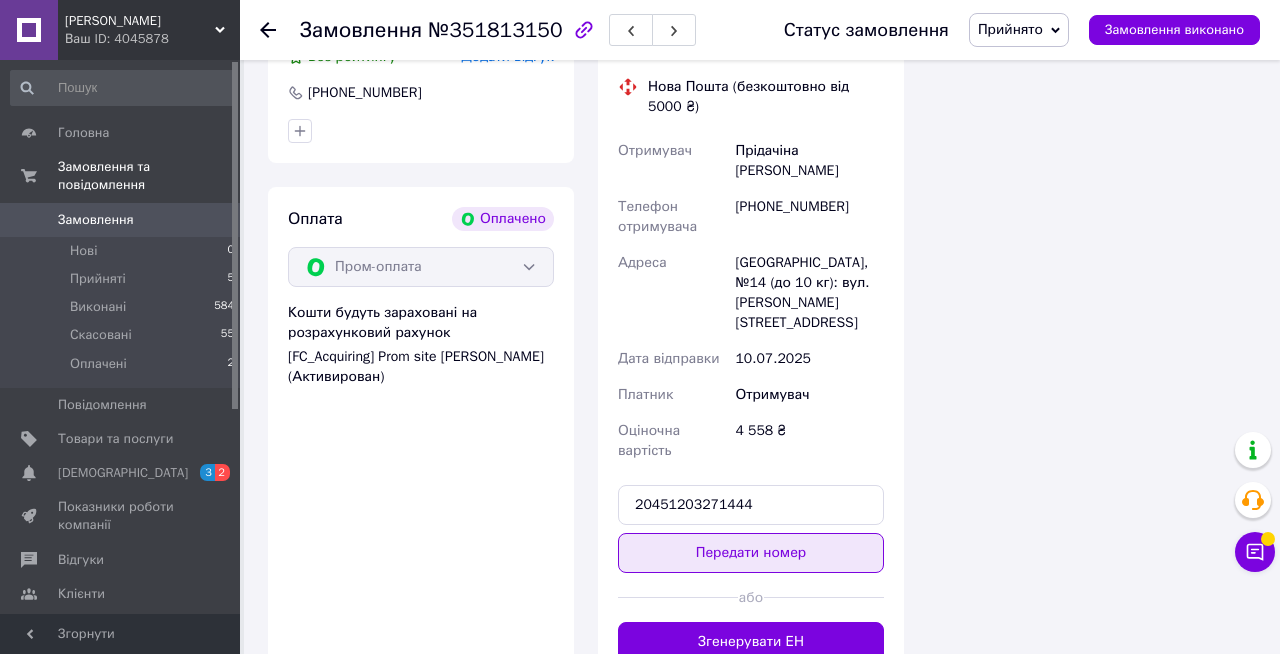 click on "Передати номер" at bounding box center (751, 553) 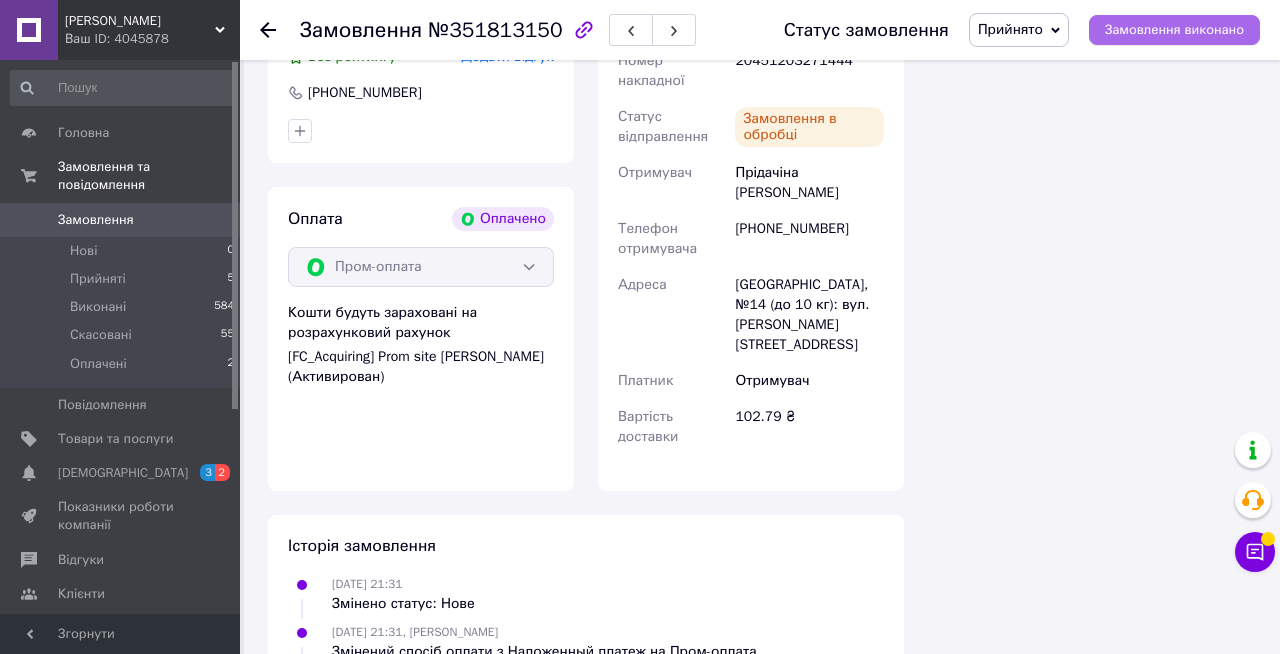 click on "Замовлення виконано" at bounding box center (1174, 30) 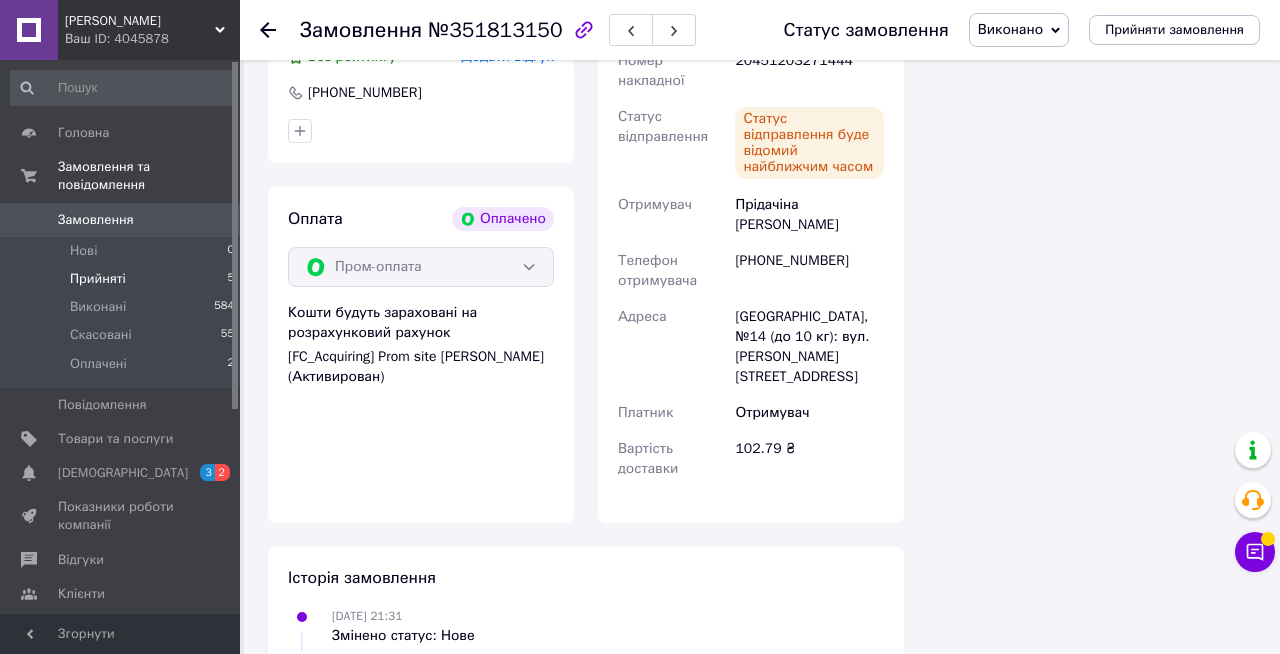 click on "Прийняті 5" at bounding box center [123, 279] 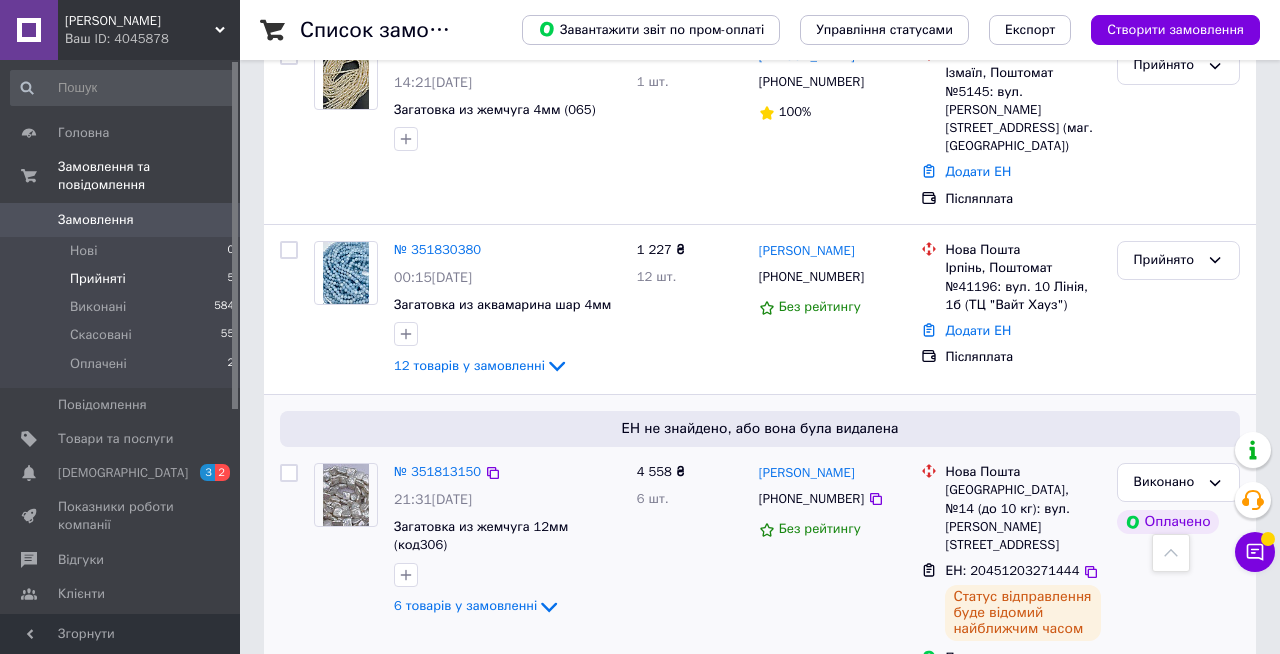 scroll, scrollTop: 602, scrollLeft: 0, axis: vertical 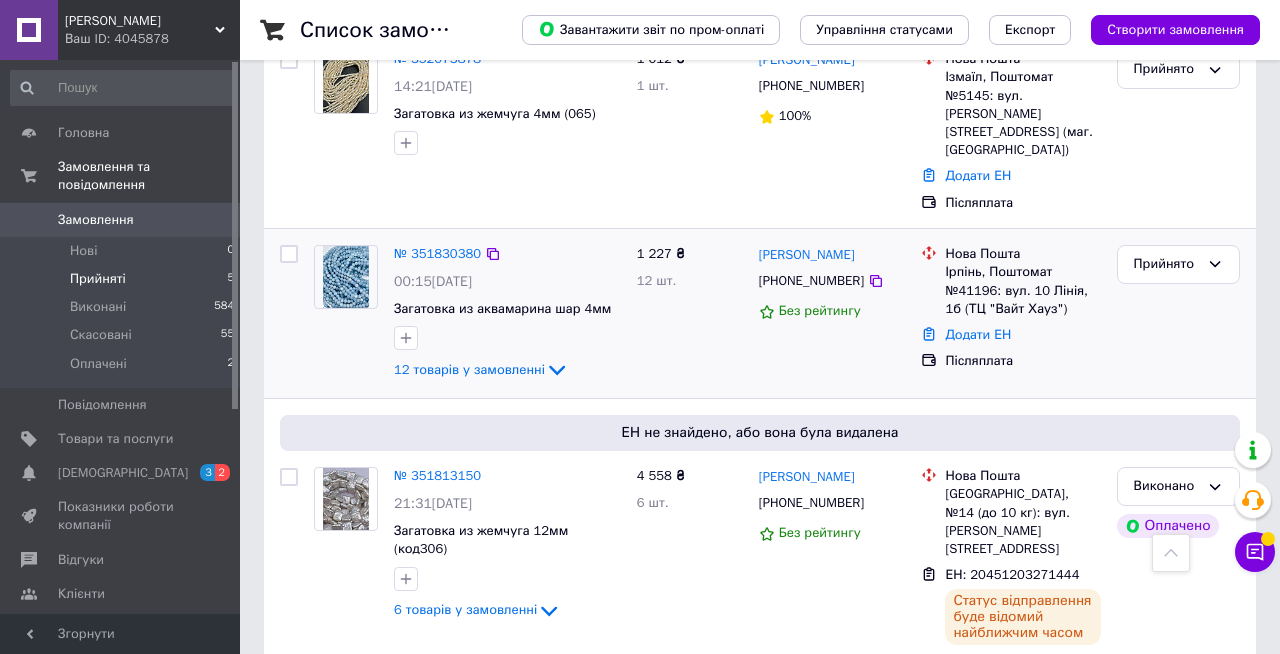 click on "№ 351830380 00:15[DATE] Загатовка из аквамарина шар 4мм 12 товарів у замовленні" at bounding box center (507, 313) 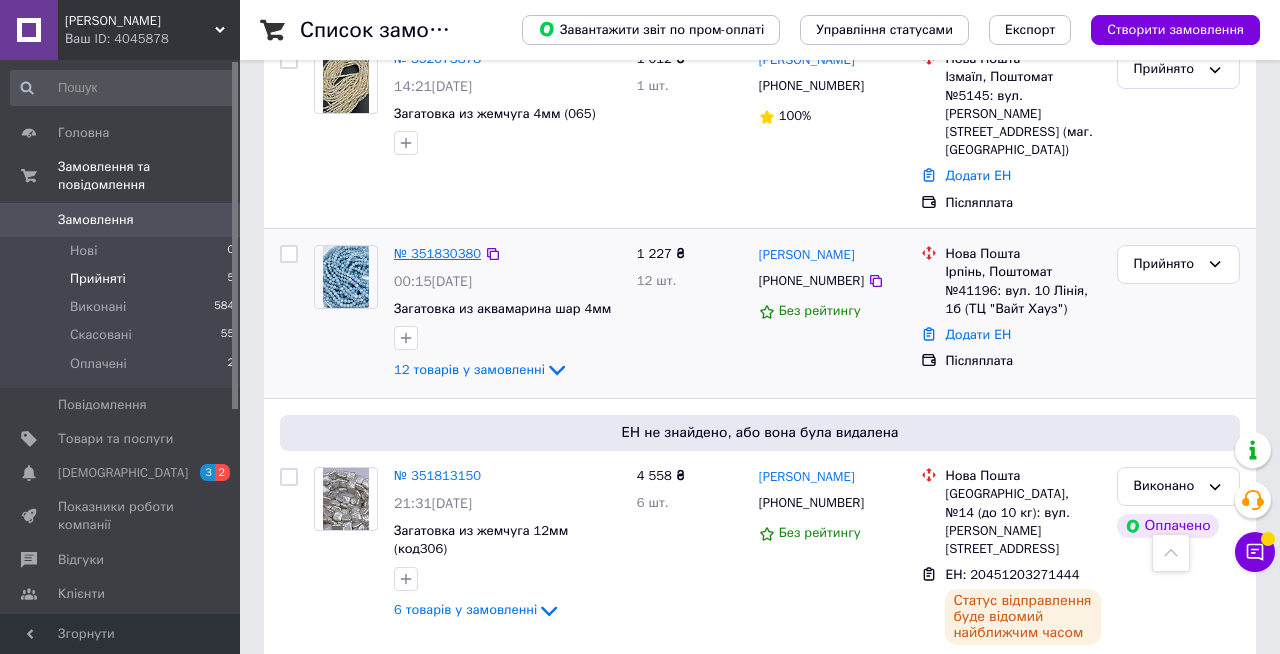 click on "№ 351830380" at bounding box center [437, 253] 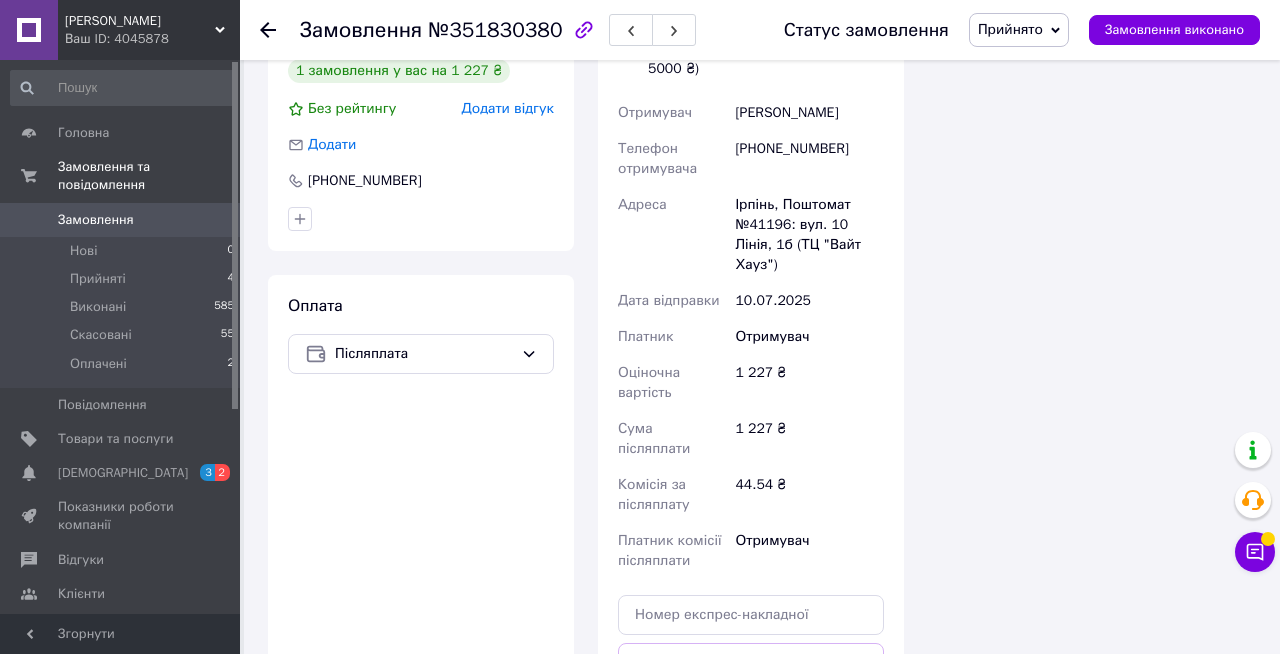 scroll, scrollTop: 2236, scrollLeft: 0, axis: vertical 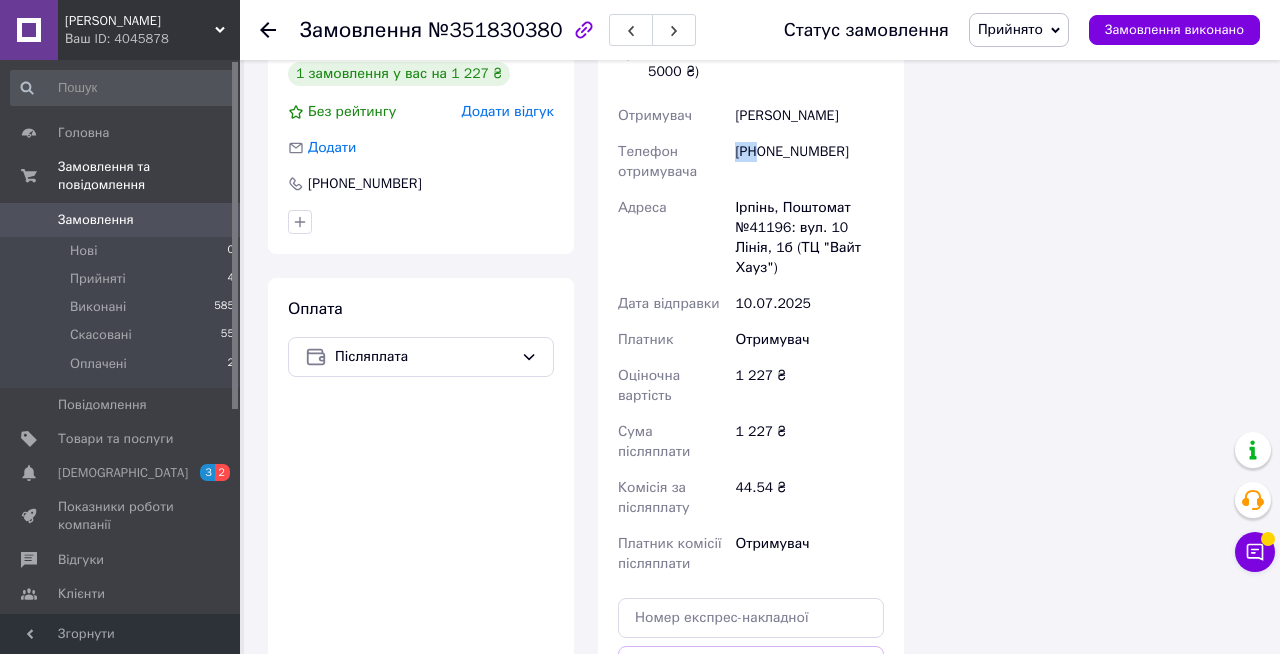 drag, startPoint x: 761, startPoint y: 142, endPoint x: 835, endPoint y: 146, distance: 74.10803 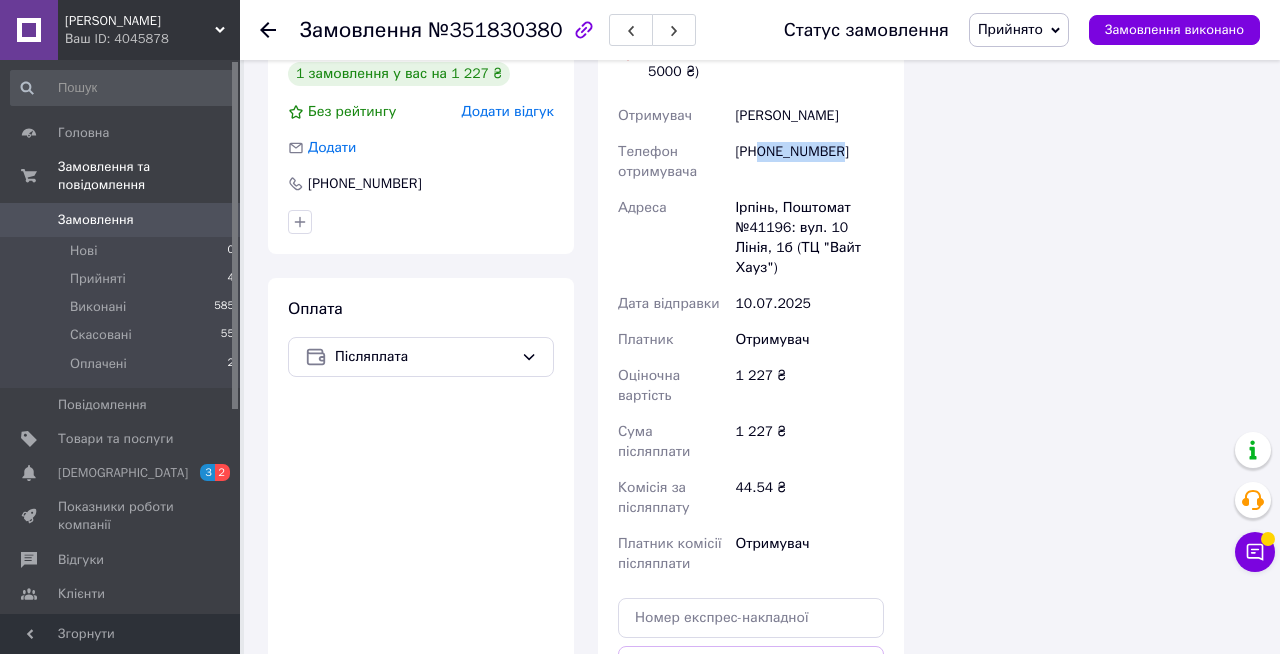 copy on "0968513403" 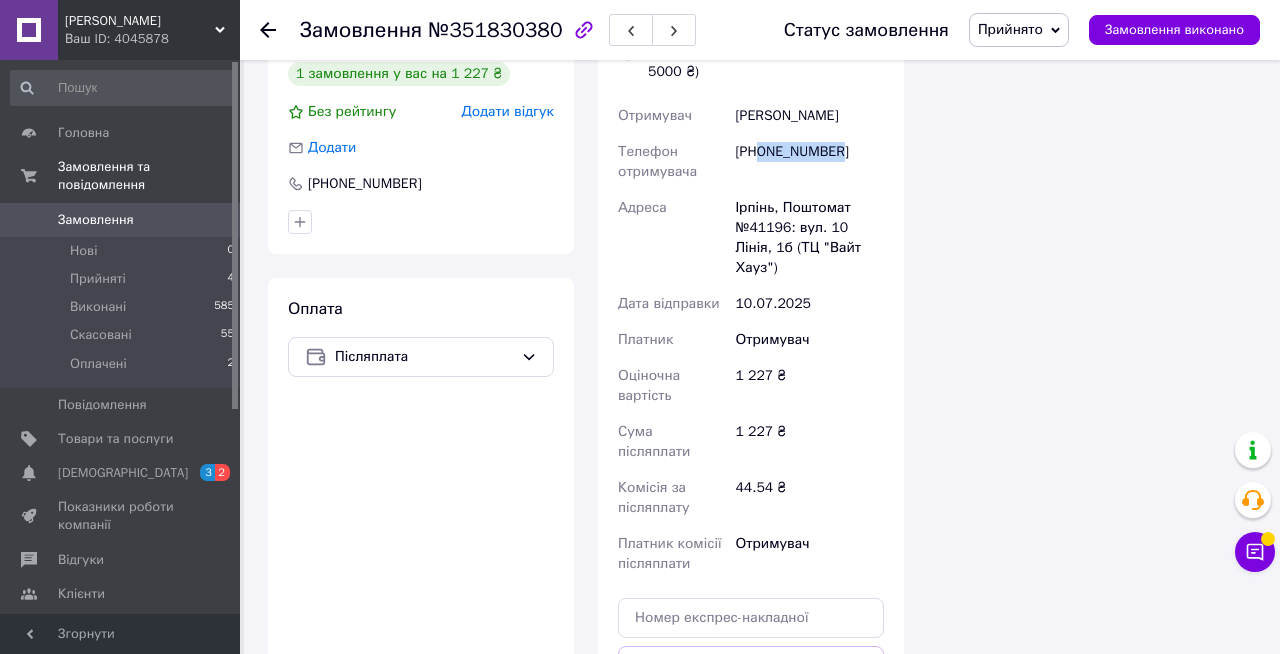 click on "Отримувач [PERSON_NAME] Телефон отримувача [PHONE_NUMBER] [GEOGRAPHIC_DATA] Ірпінь, Поштомат №41196: вул. 10 Лінія, 1б (ТЦ "Вайт Хауз") Дата відправки [DATE] Платник Отримувач Оціночна вартість 1 227 ₴ Сума післяплати 1 227 ₴ Комісія за післяплату 44.54 ₴ Платник комісії післяплати Отримувач" at bounding box center (751, 340) 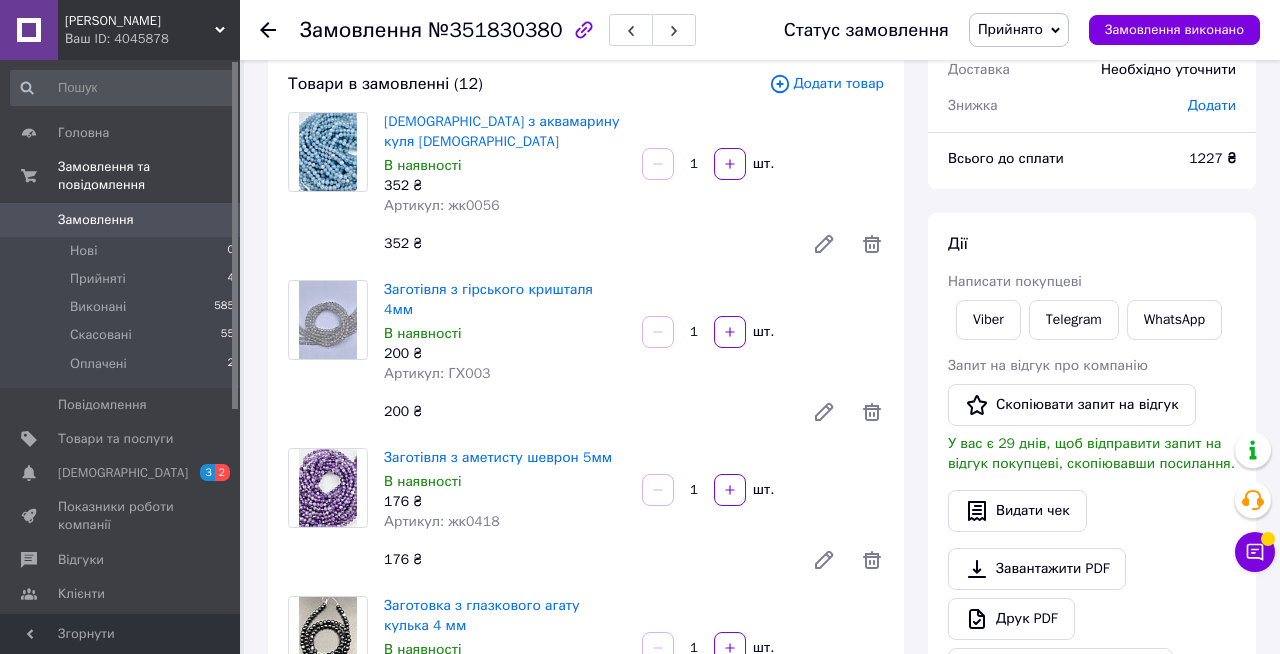 scroll, scrollTop: 0, scrollLeft: 0, axis: both 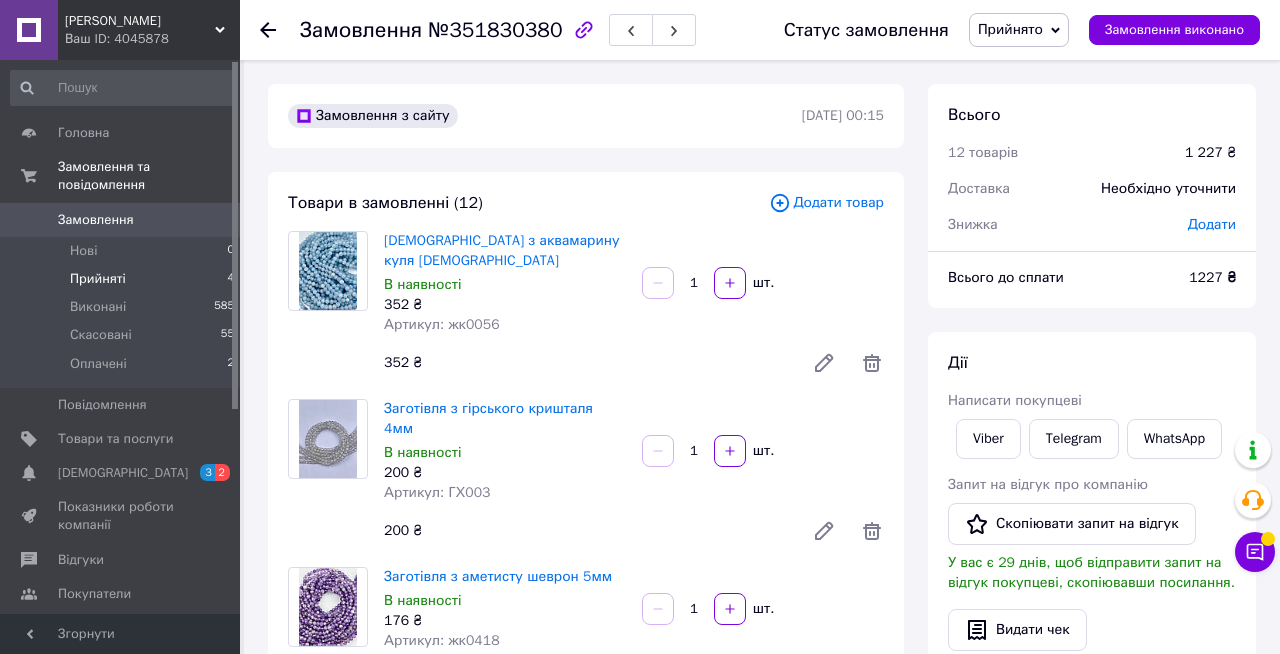 click on "Прийняті" at bounding box center (98, 279) 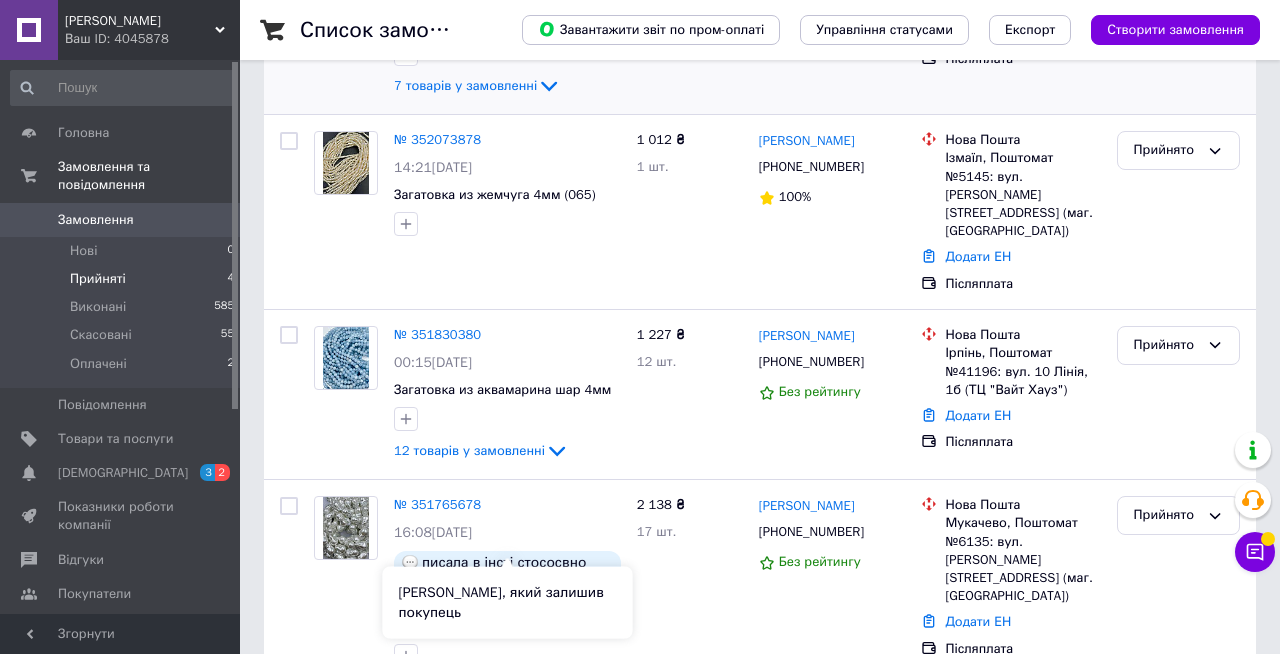 scroll, scrollTop: 570, scrollLeft: 0, axis: vertical 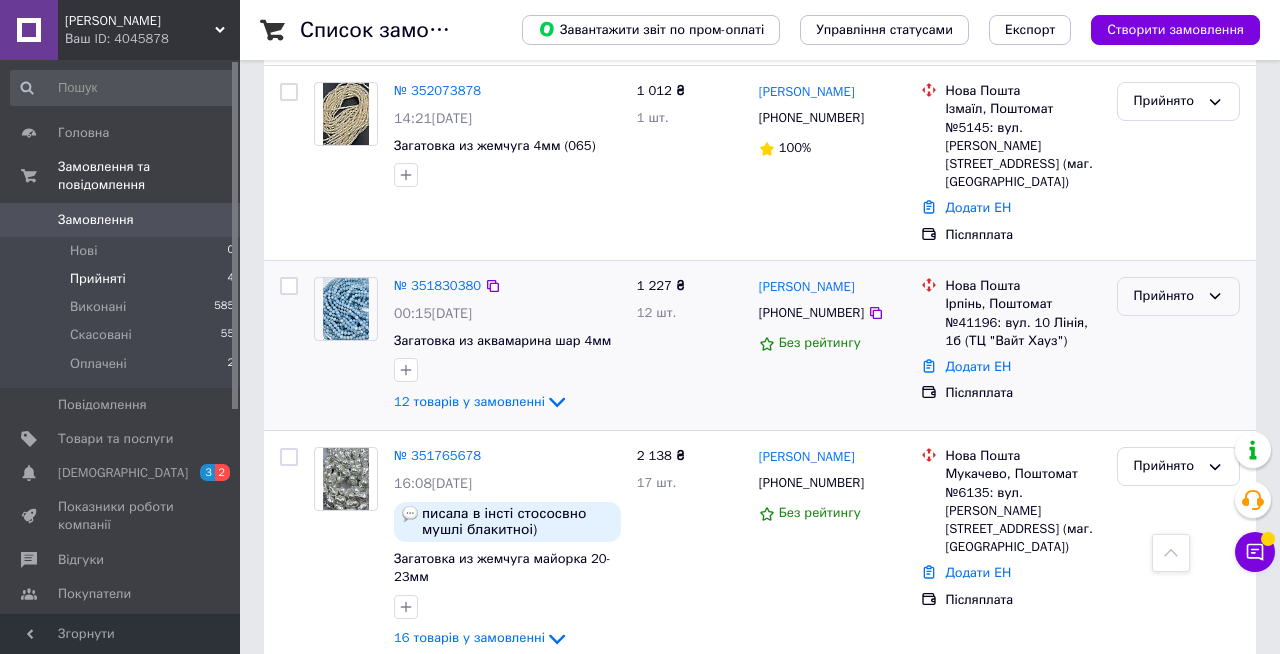 click on "Прийнято" at bounding box center [1178, 296] 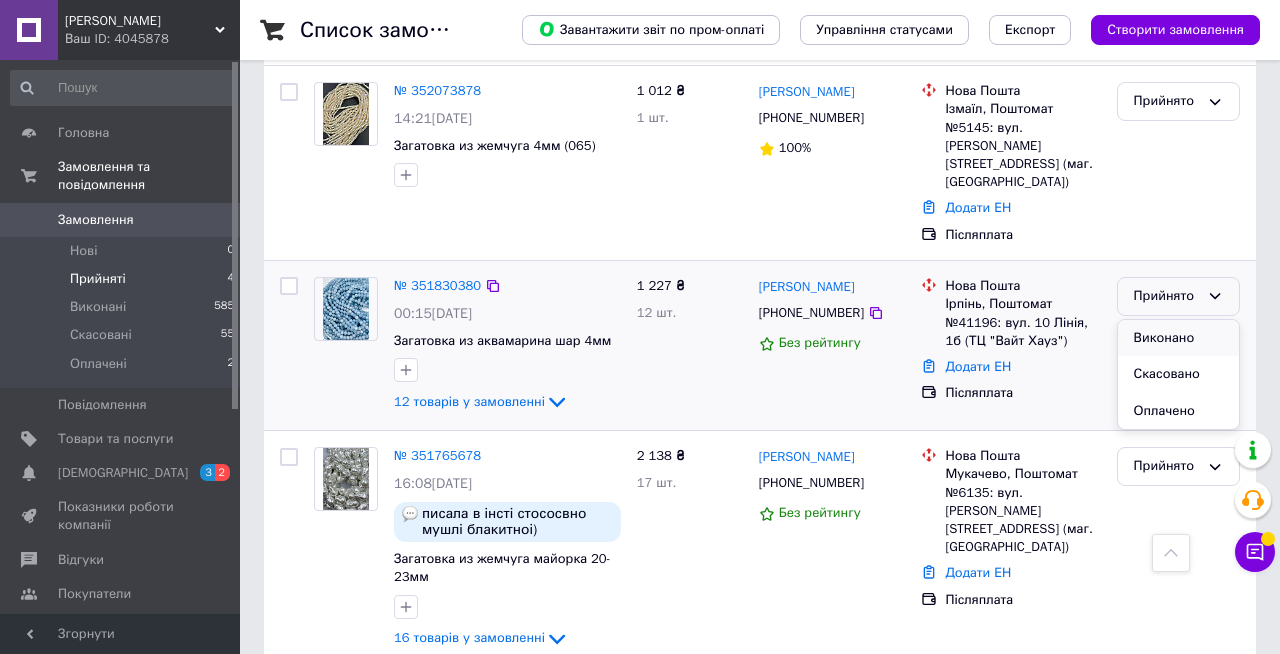 click on "Виконано" at bounding box center (1178, 338) 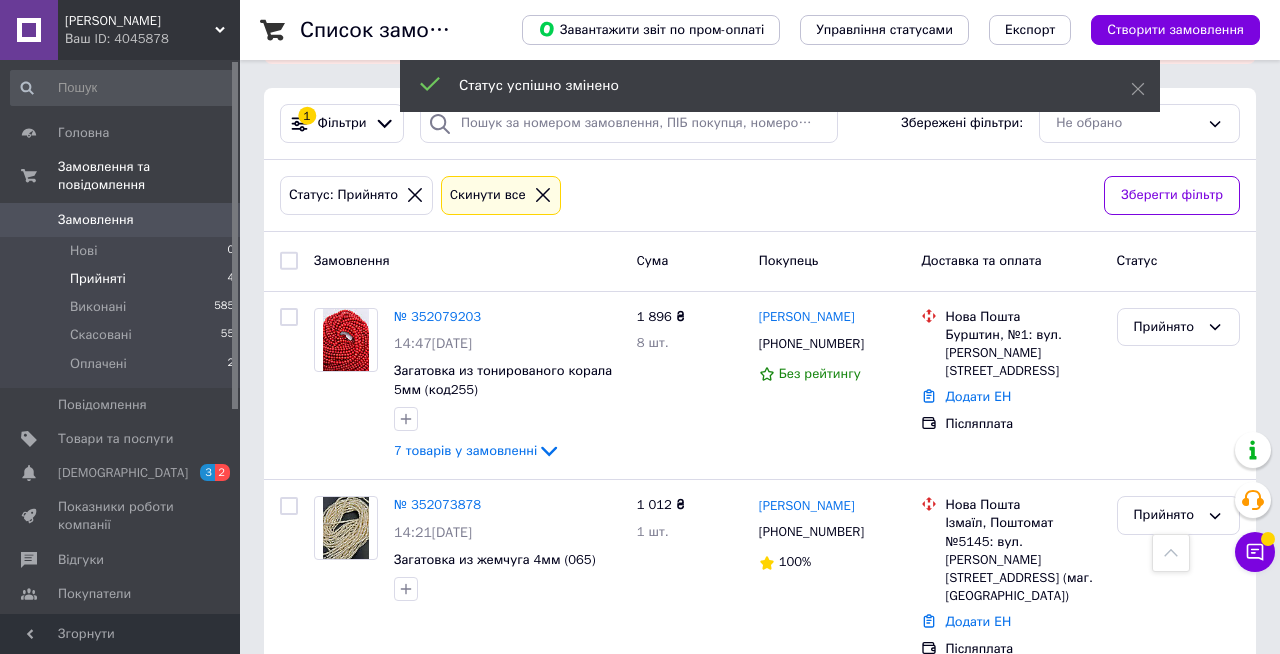 scroll, scrollTop: 0, scrollLeft: 0, axis: both 